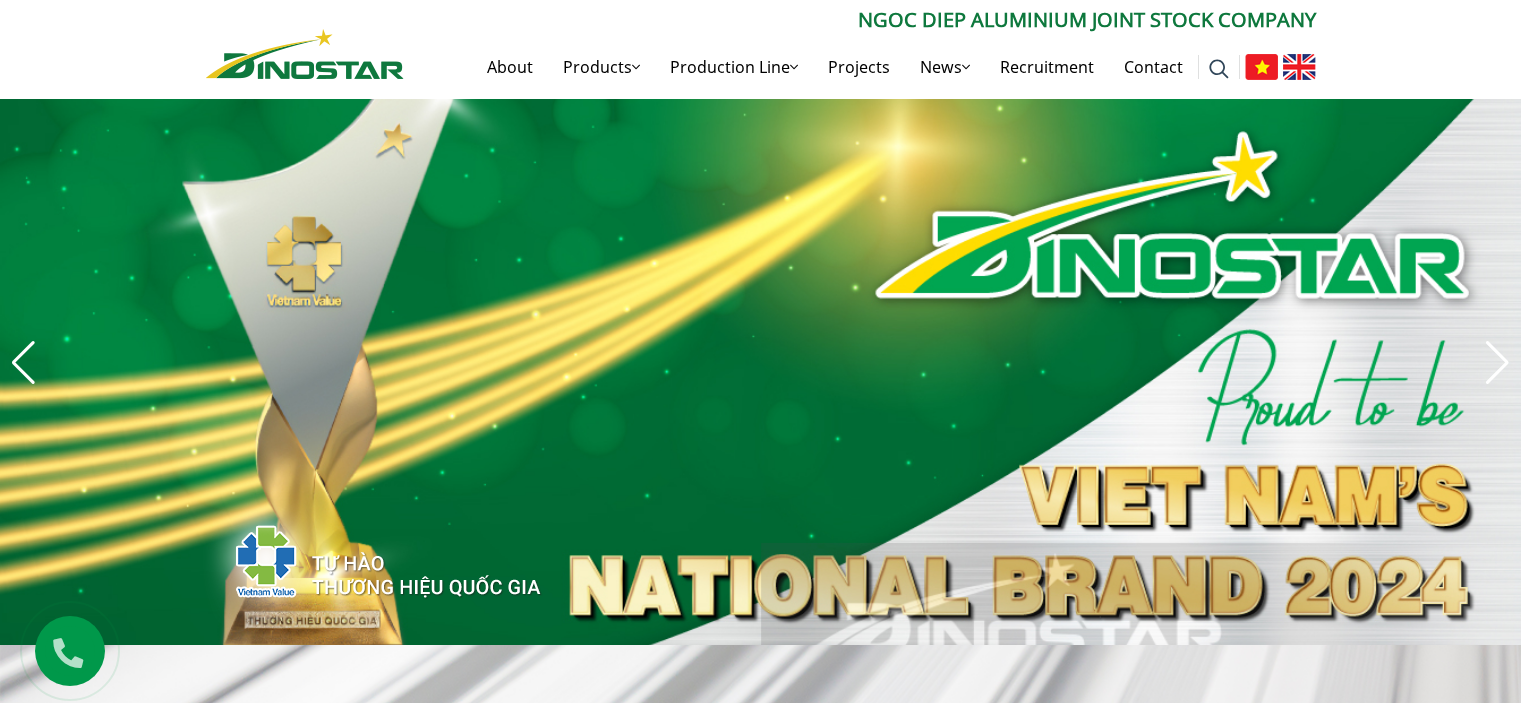 scroll, scrollTop: 0, scrollLeft: 0, axis: both 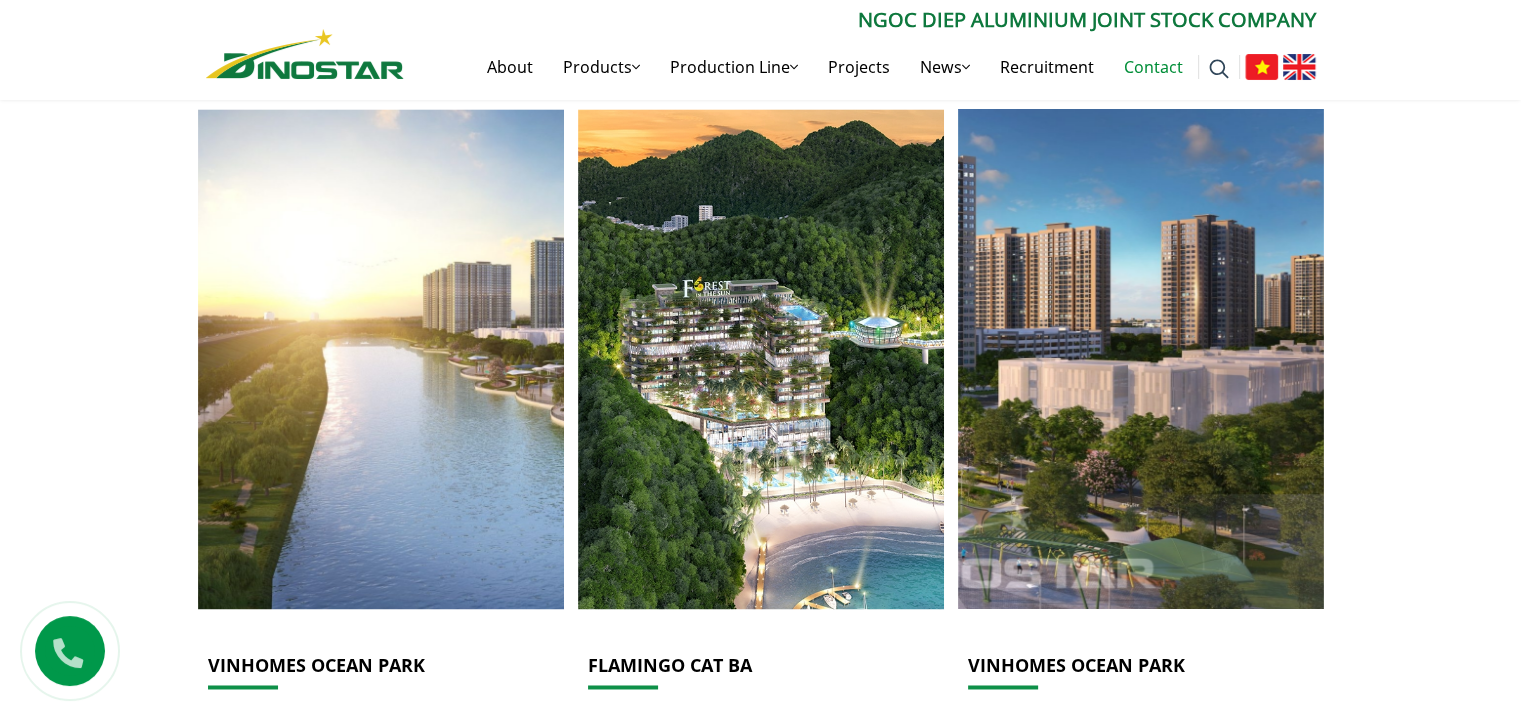 click on "Contact" at bounding box center [1153, 67] 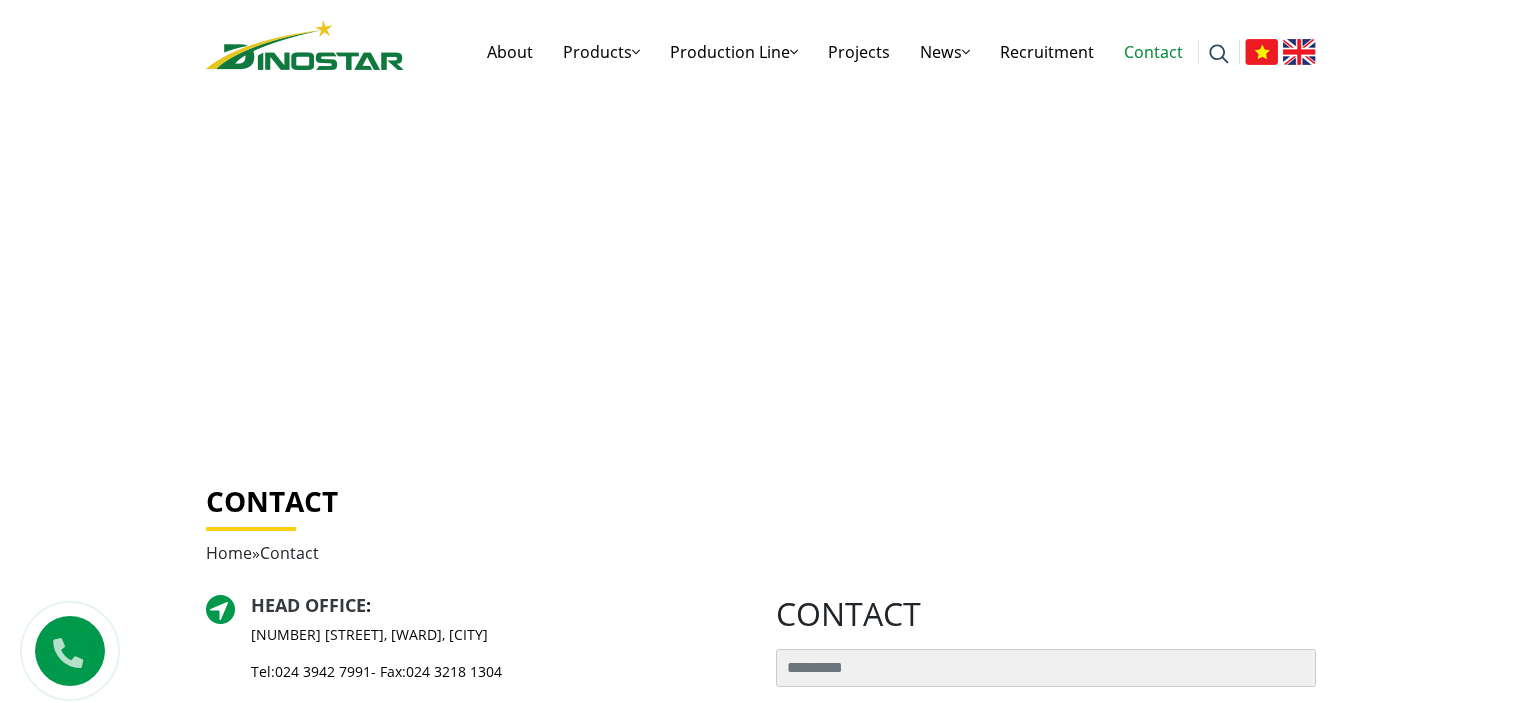 scroll, scrollTop: 0, scrollLeft: 0, axis: both 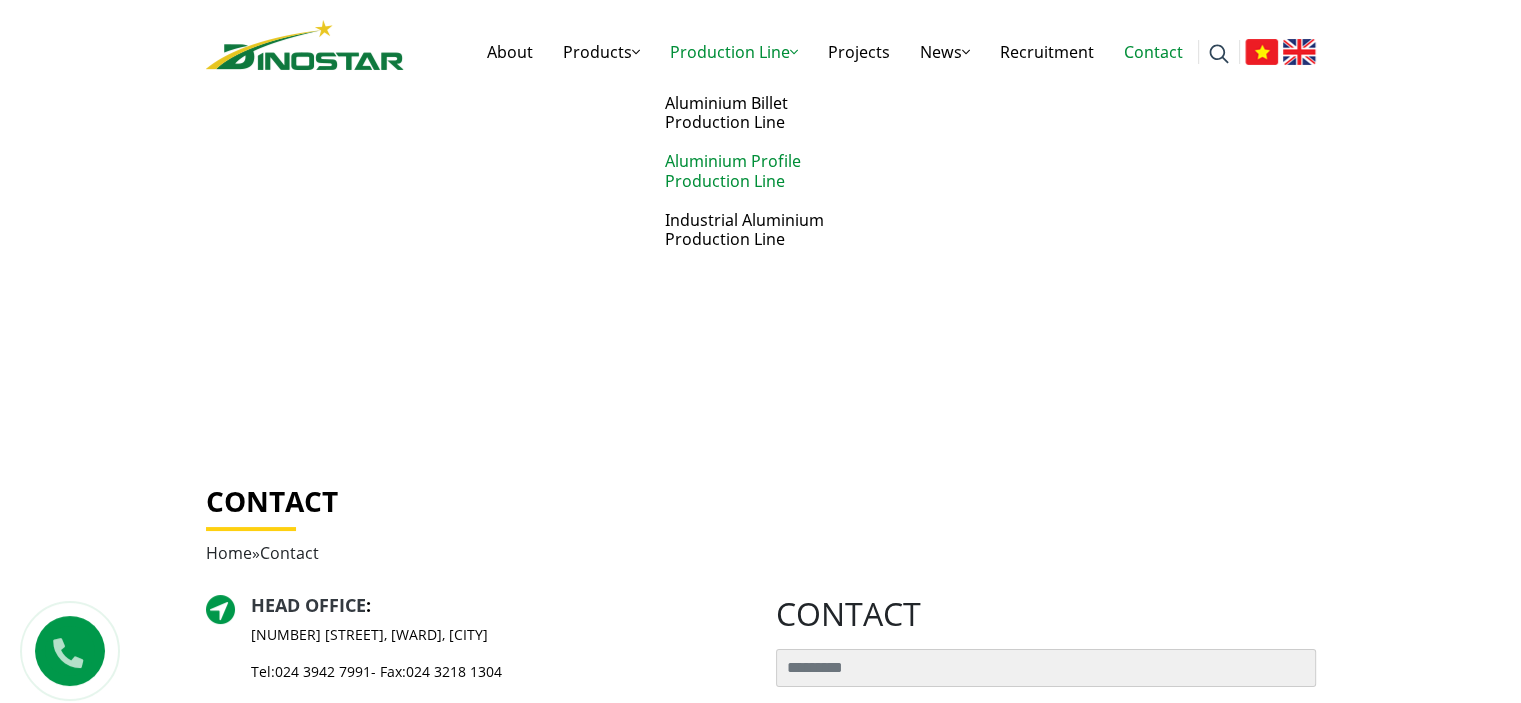 click on "Aluminium Profile Production Line" at bounding box center (755, 171) 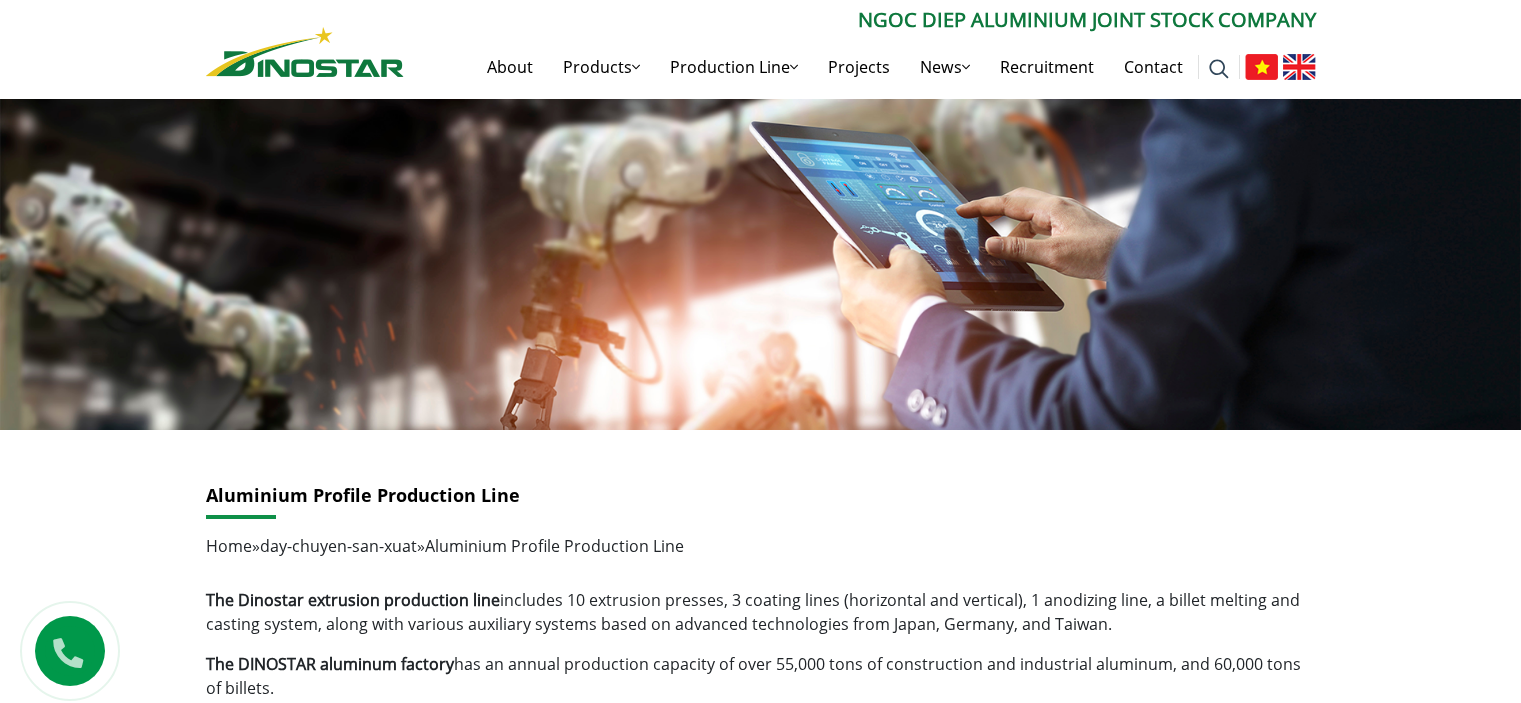 scroll, scrollTop: 0, scrollLeft: 0, axis: both 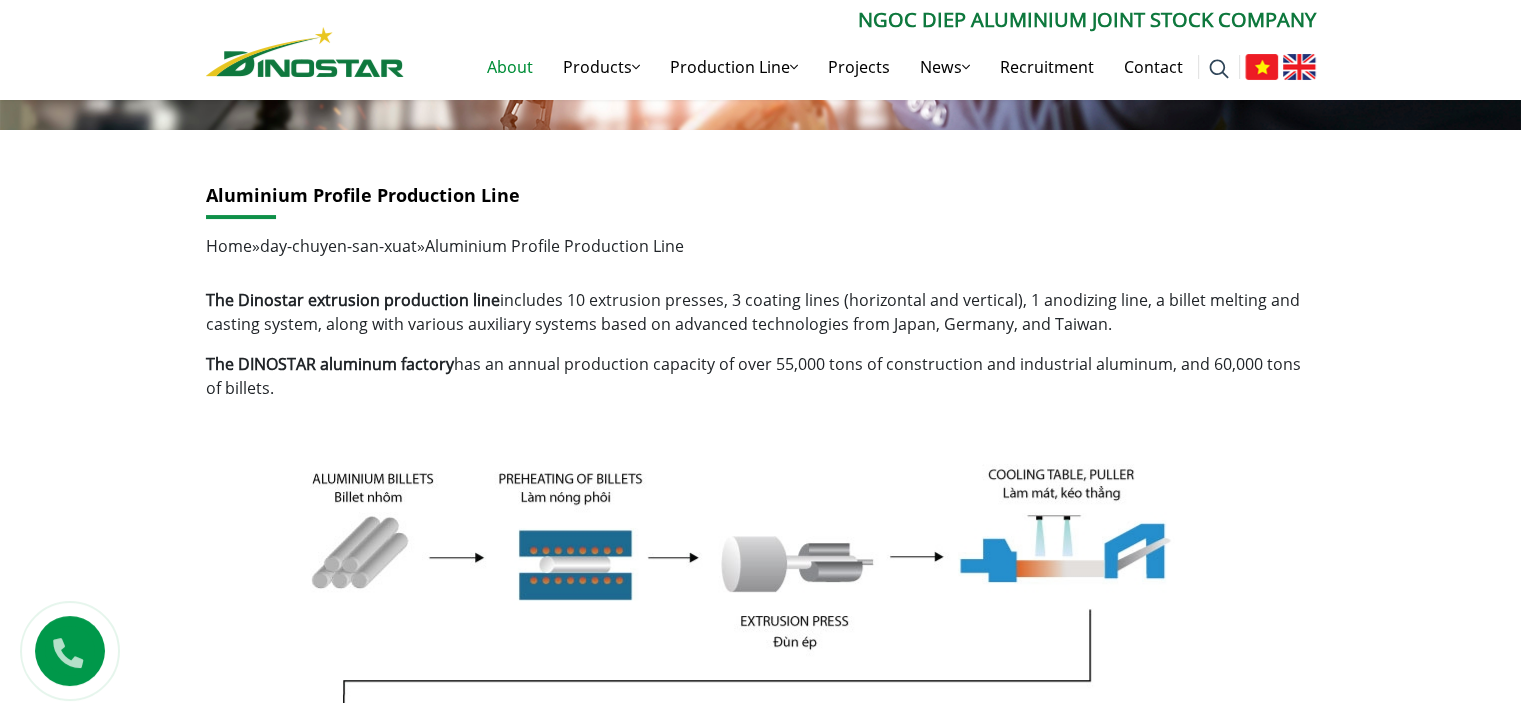 click on "About" at bounding box center (510, 67) 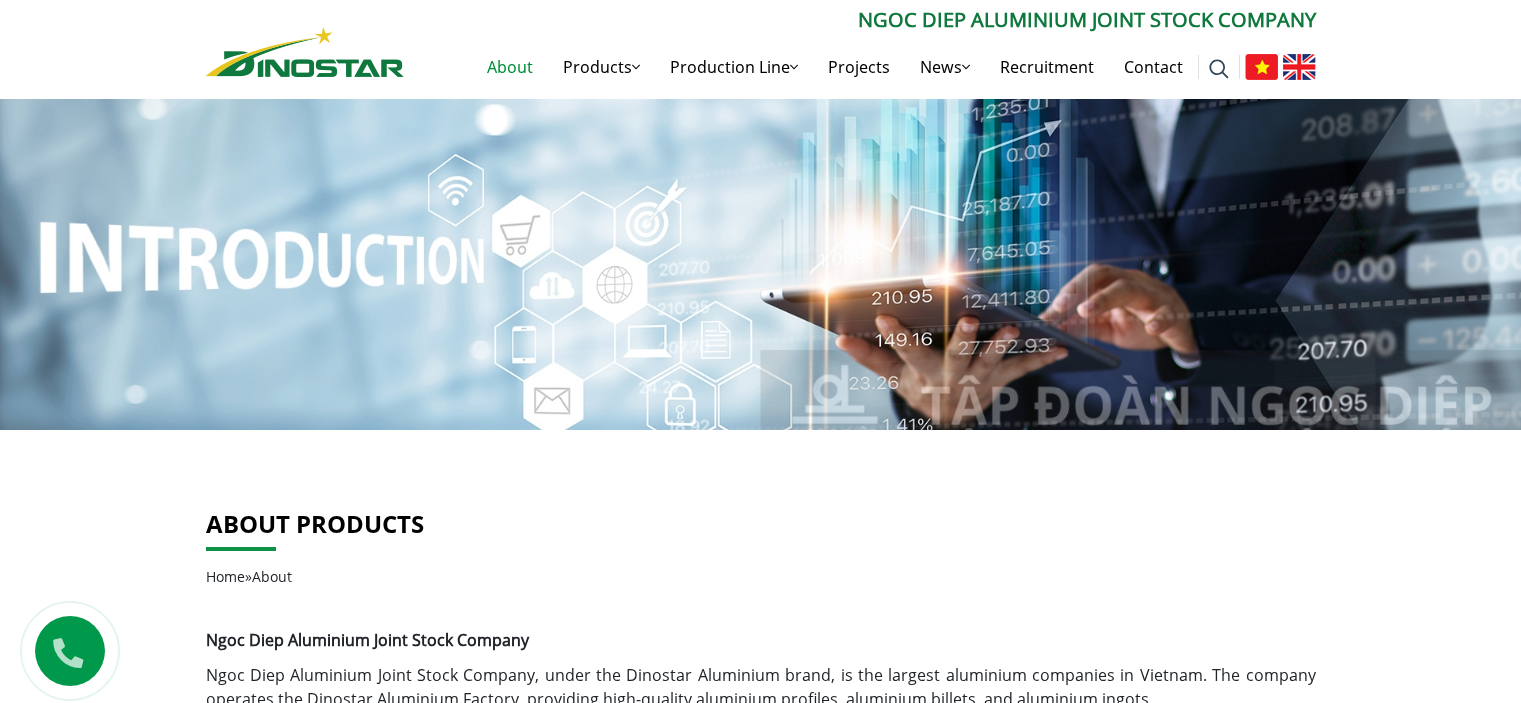 scroll, scrollTop: 0, scrollLeft: 0, axis: both 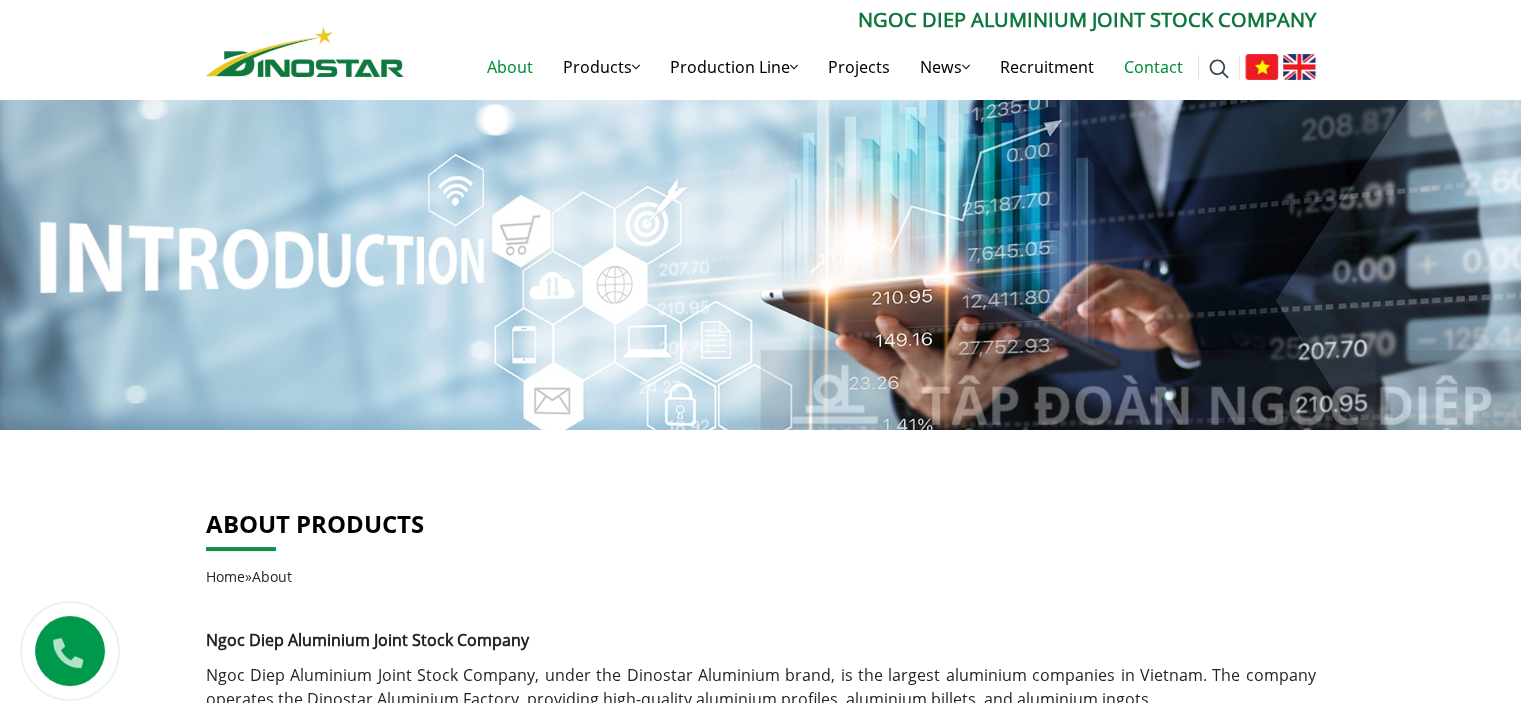 click on "Contact" at bounding box center (1153, 67) 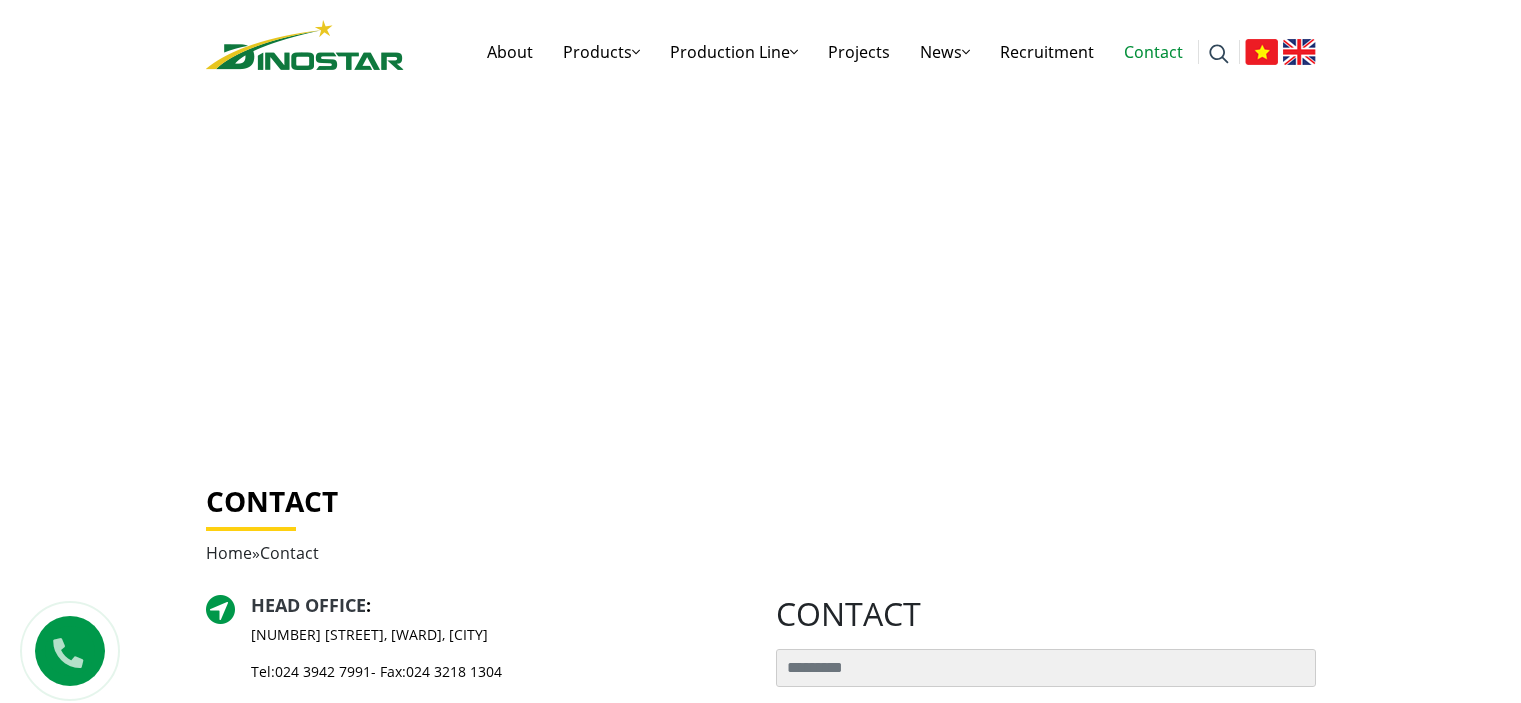 scroll, scrollTop: 0, scrollLeft: 0, axis: both 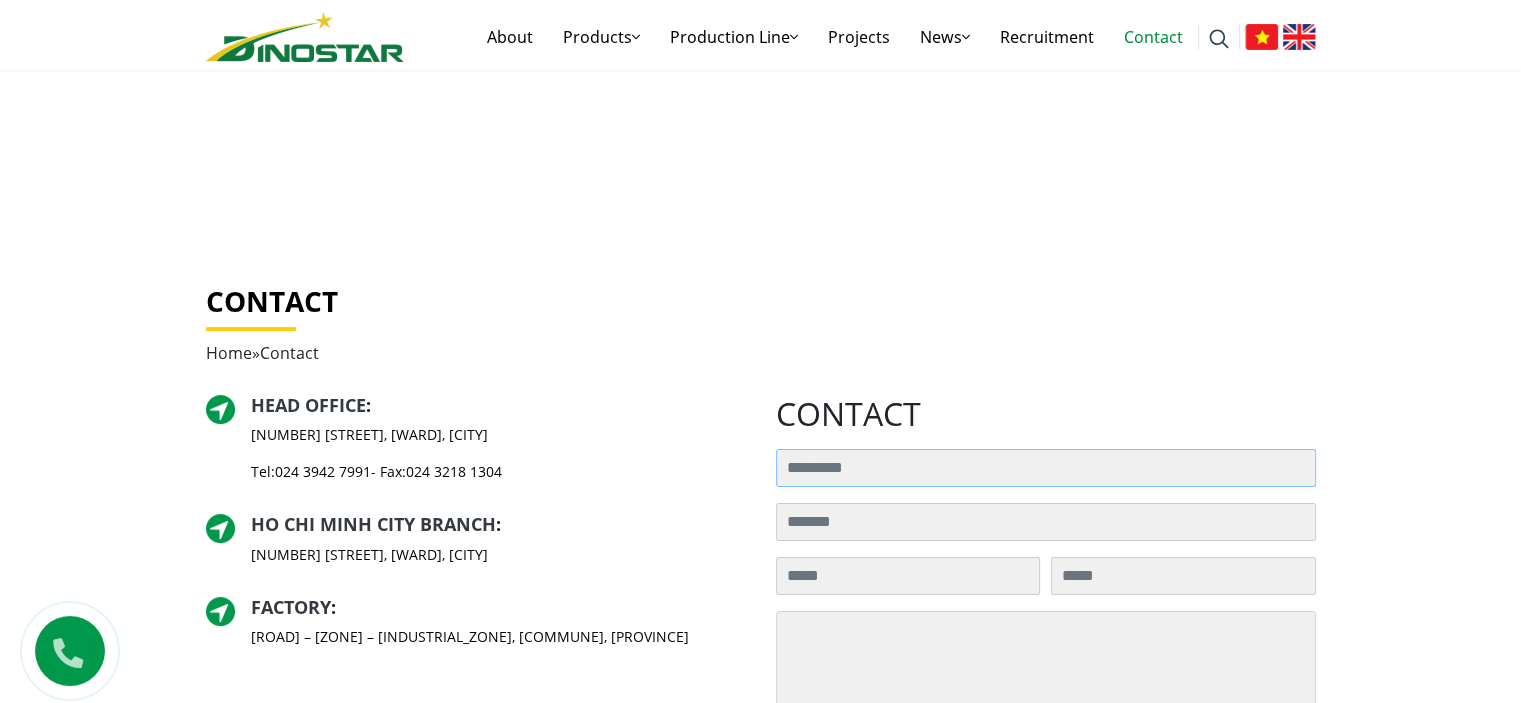 click on "Search for:" at bounding box center (1046, 468) 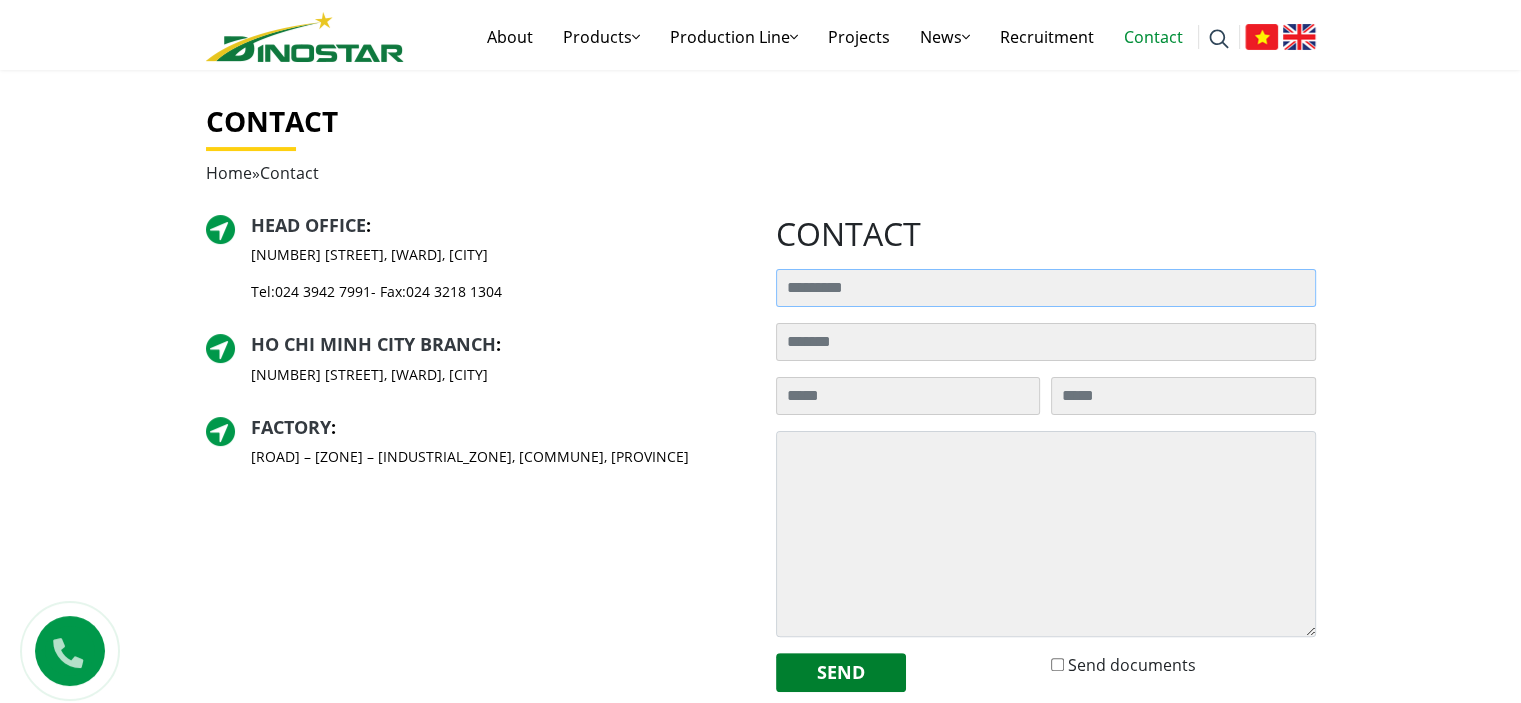 scroll, scrollTop: 400, scrollLeft: 0, axis: vertical 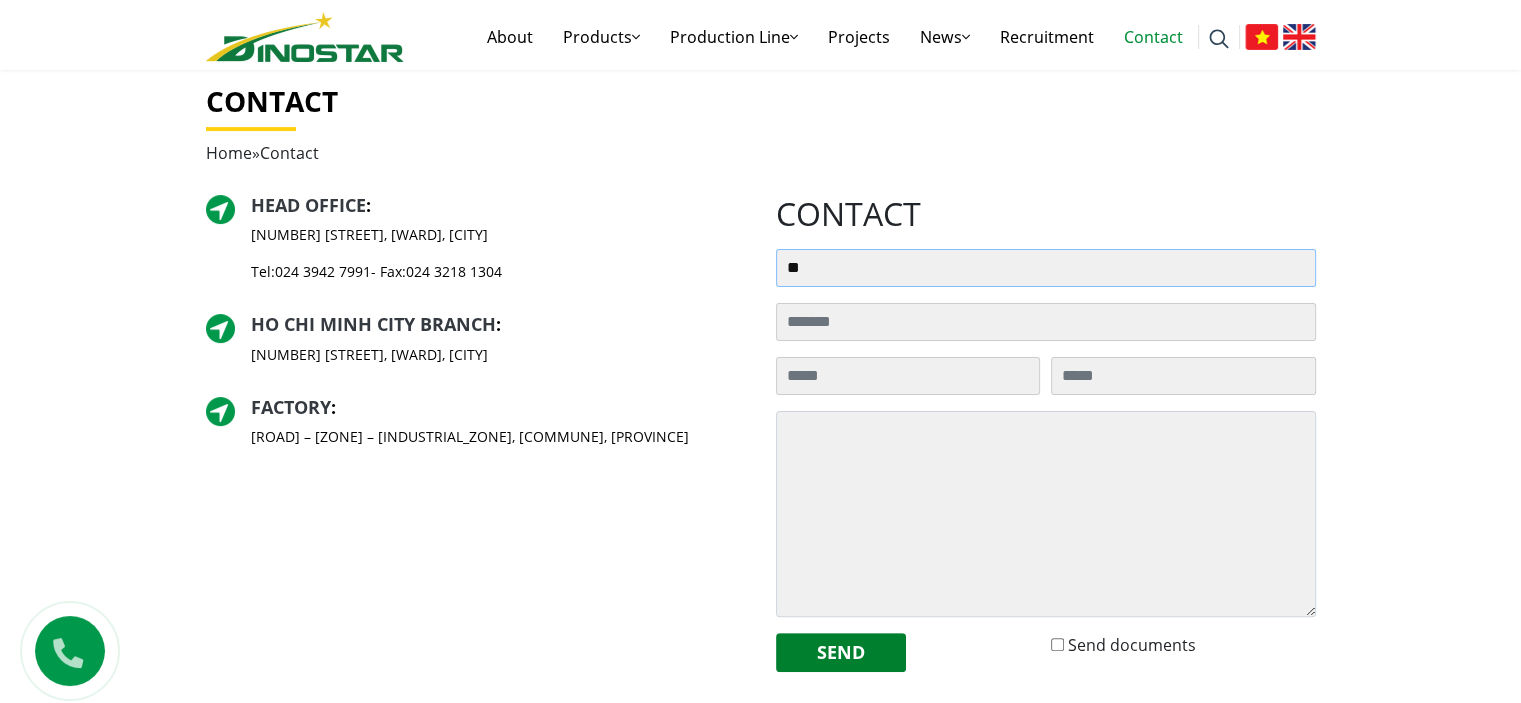 type on "*" 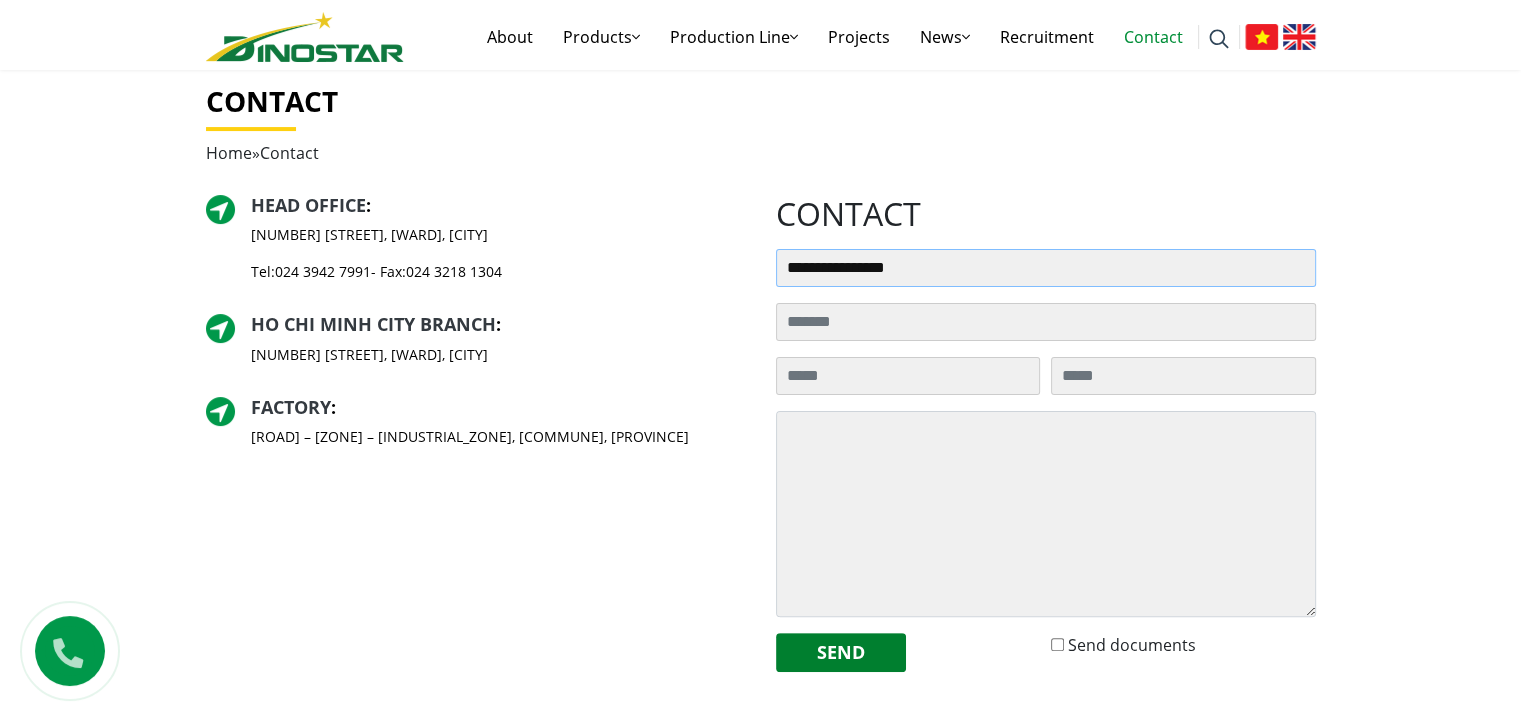 type on "**********" 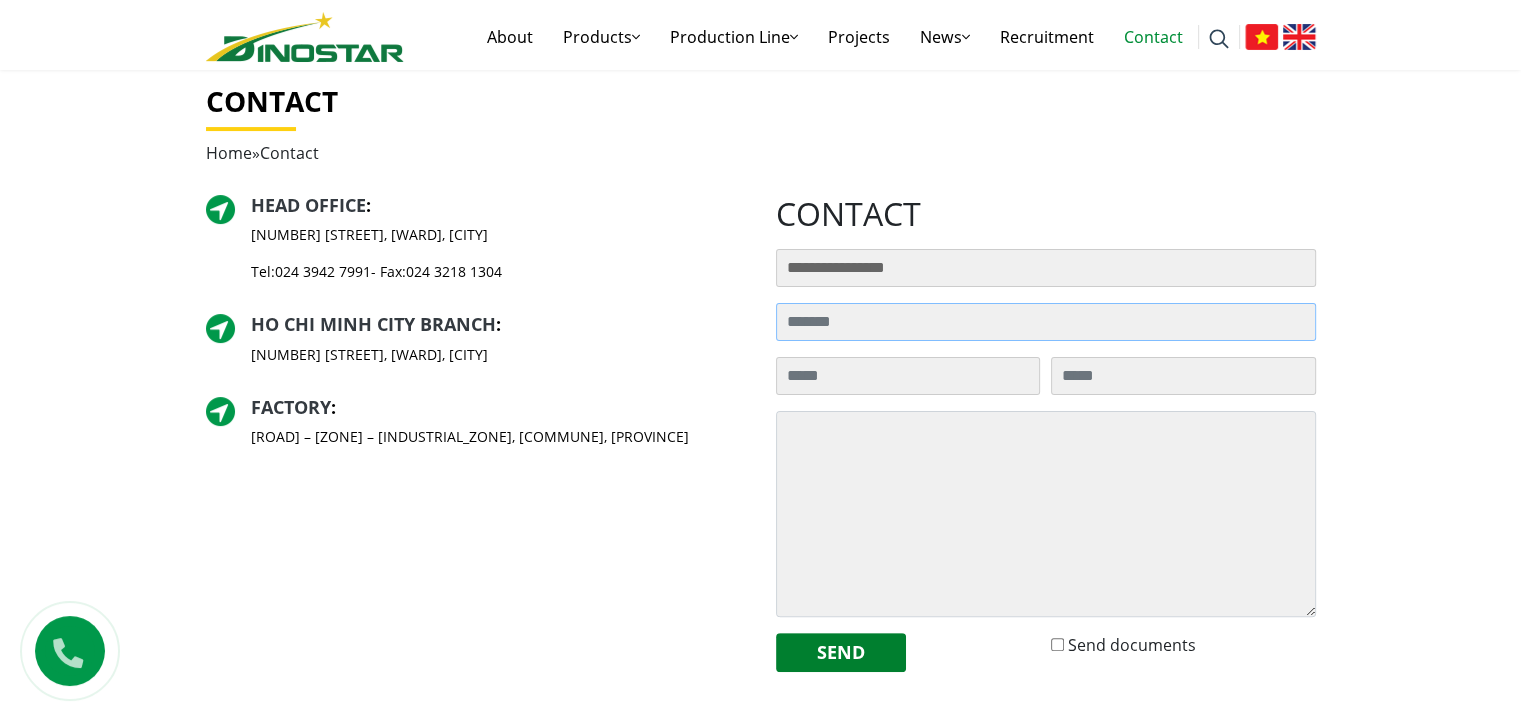 click on "Search for:" at bounding box center (1046, 322) 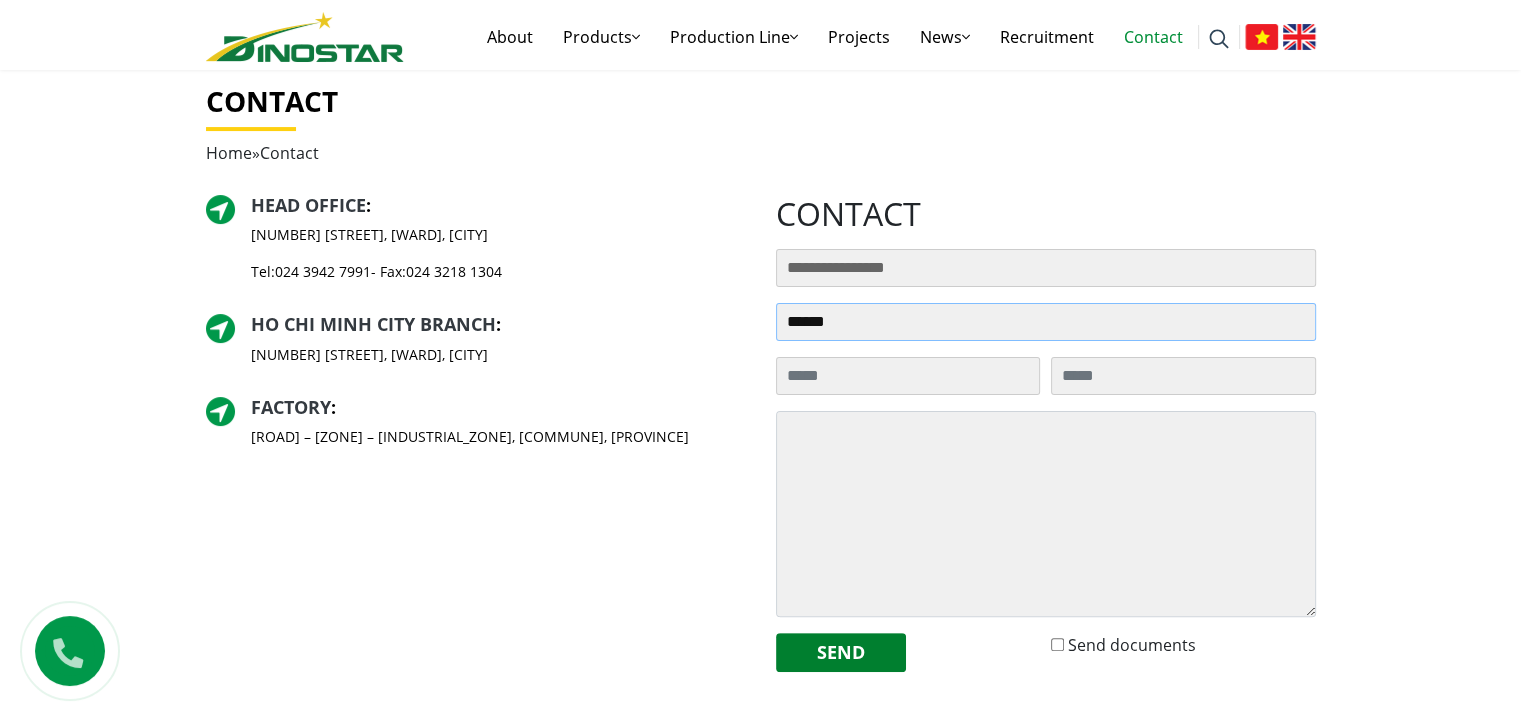 type on "******" 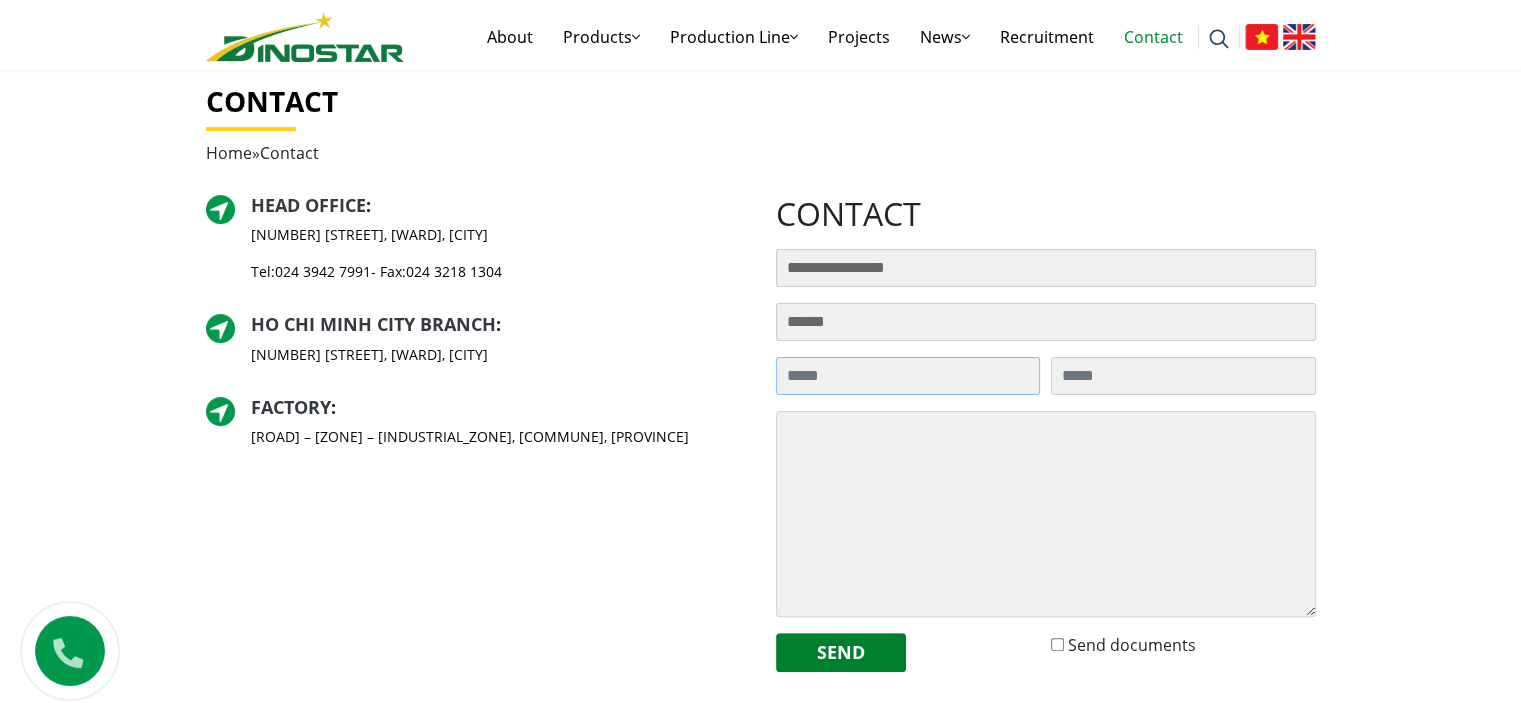 click on "Search for:" at bounding box center [908, 376] 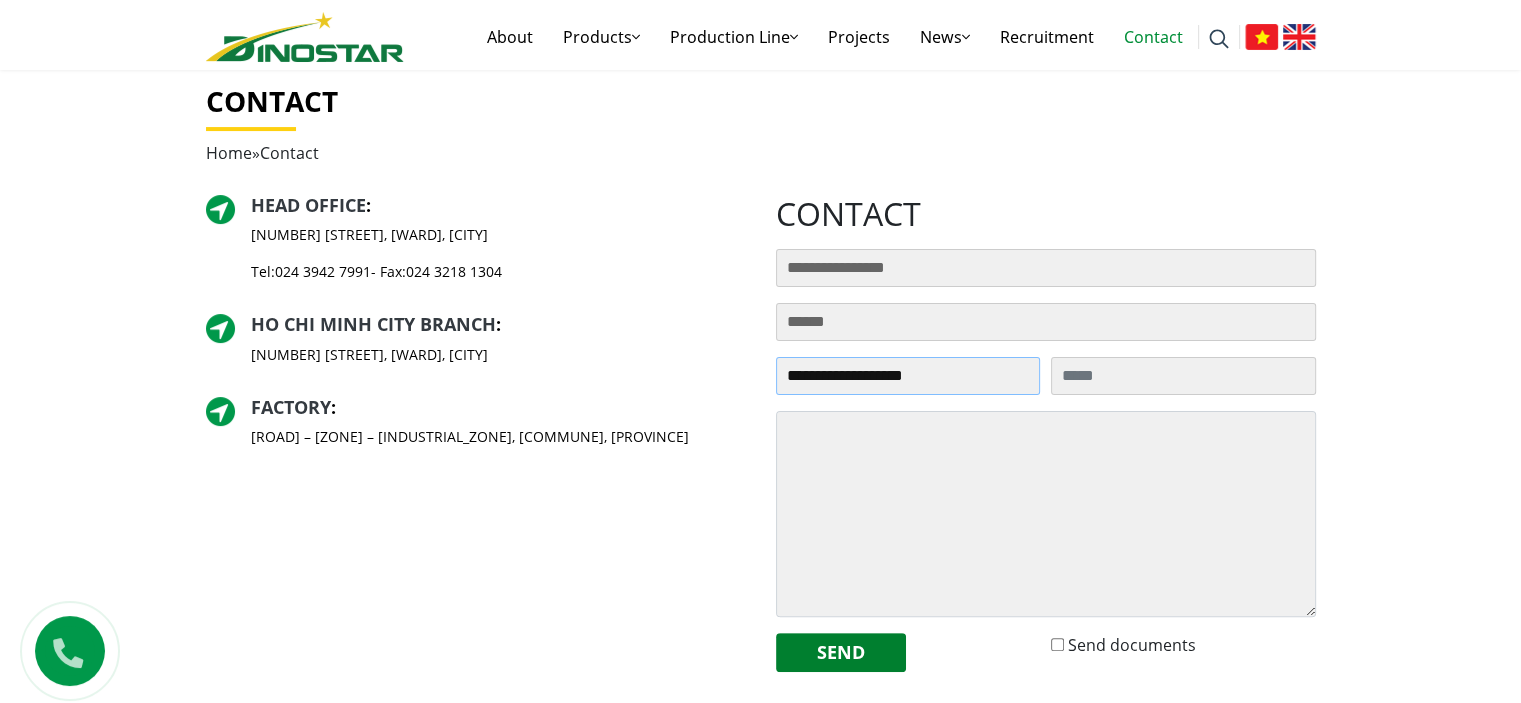 type on "**********" 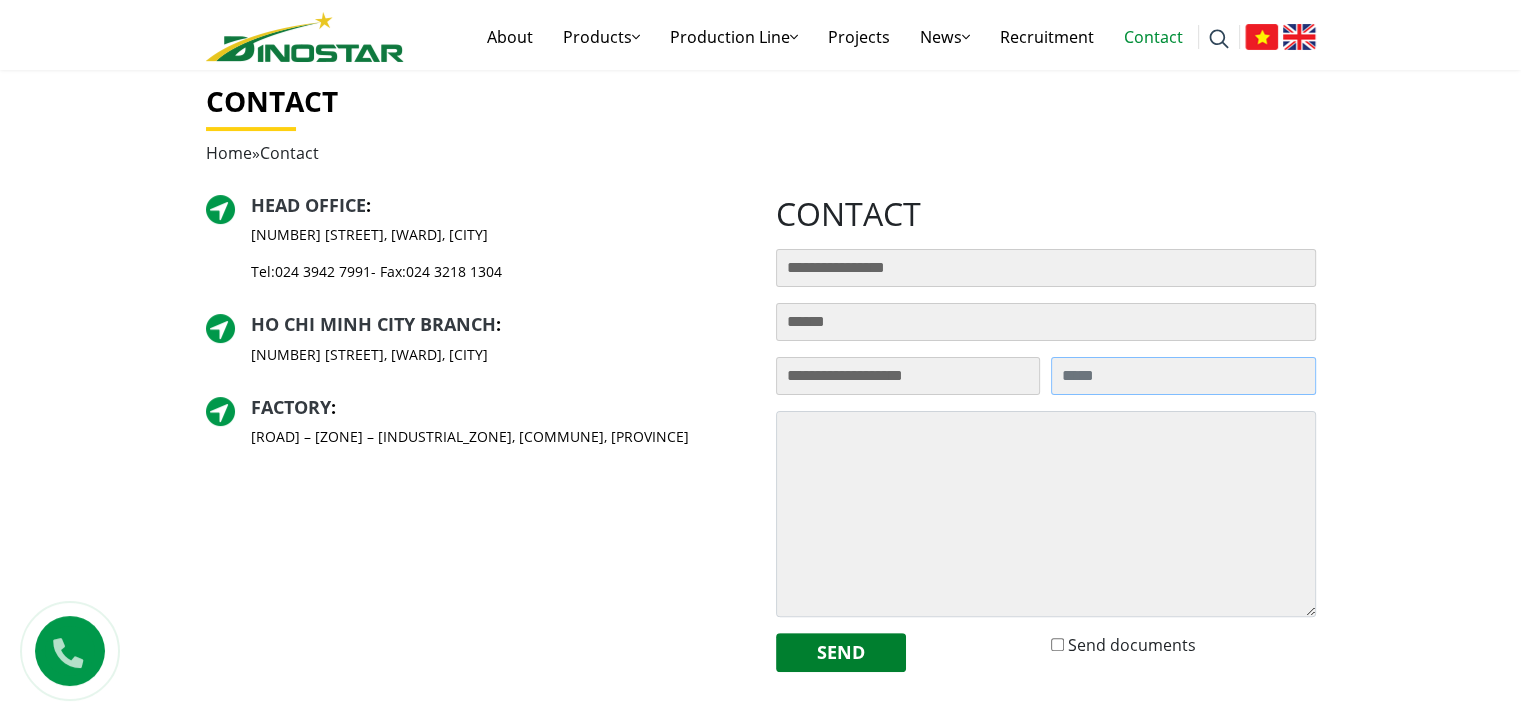click on "Search for:" at bounding box center (1183, 376) 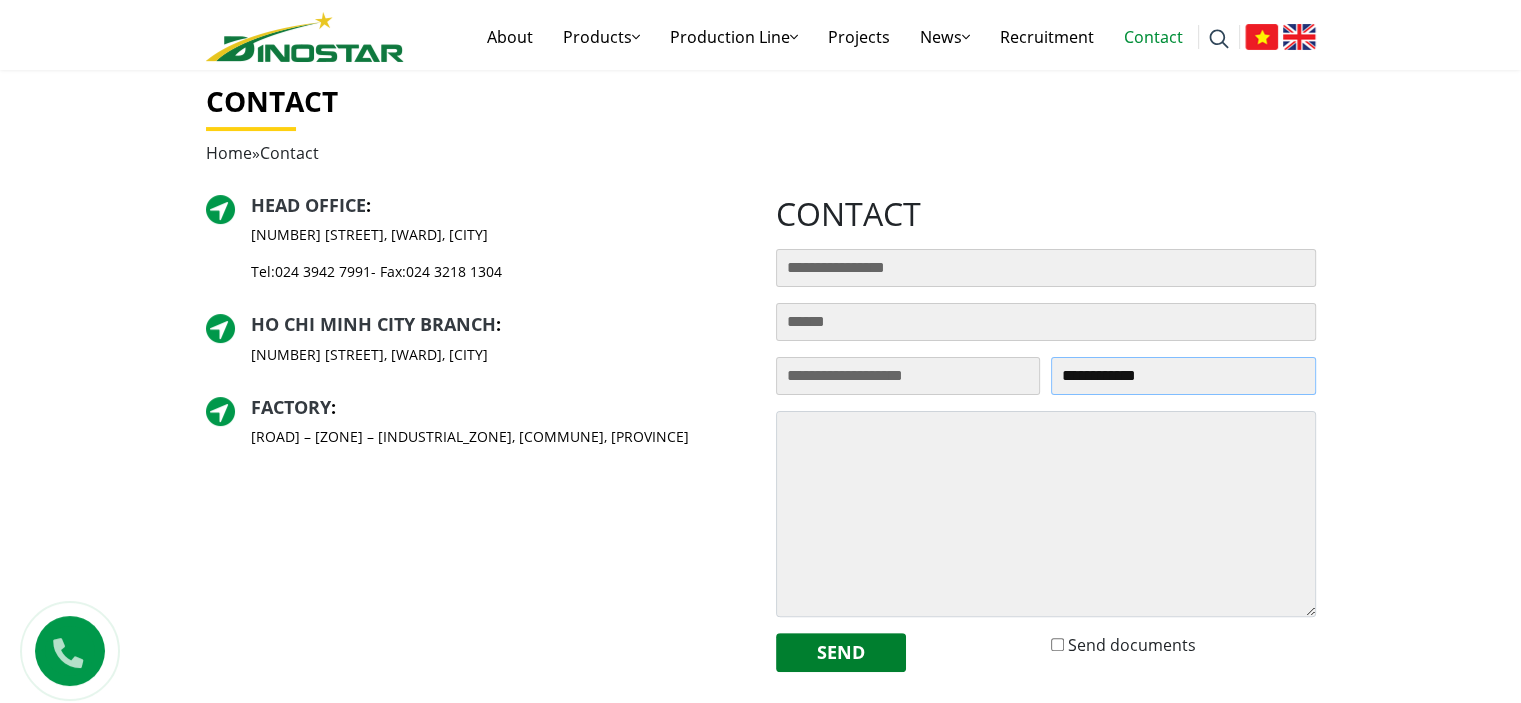 type on "**********" 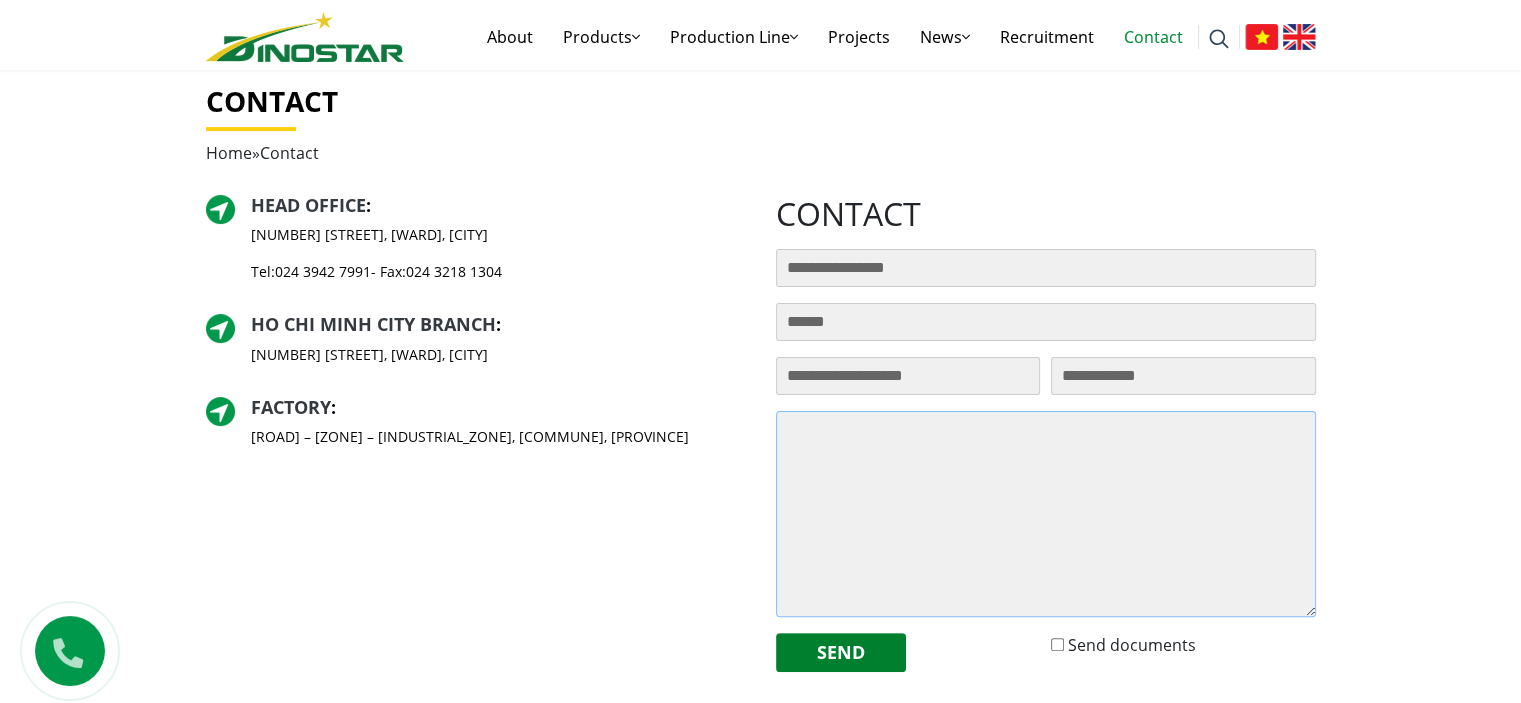 click at bounding box center [1046, 514] 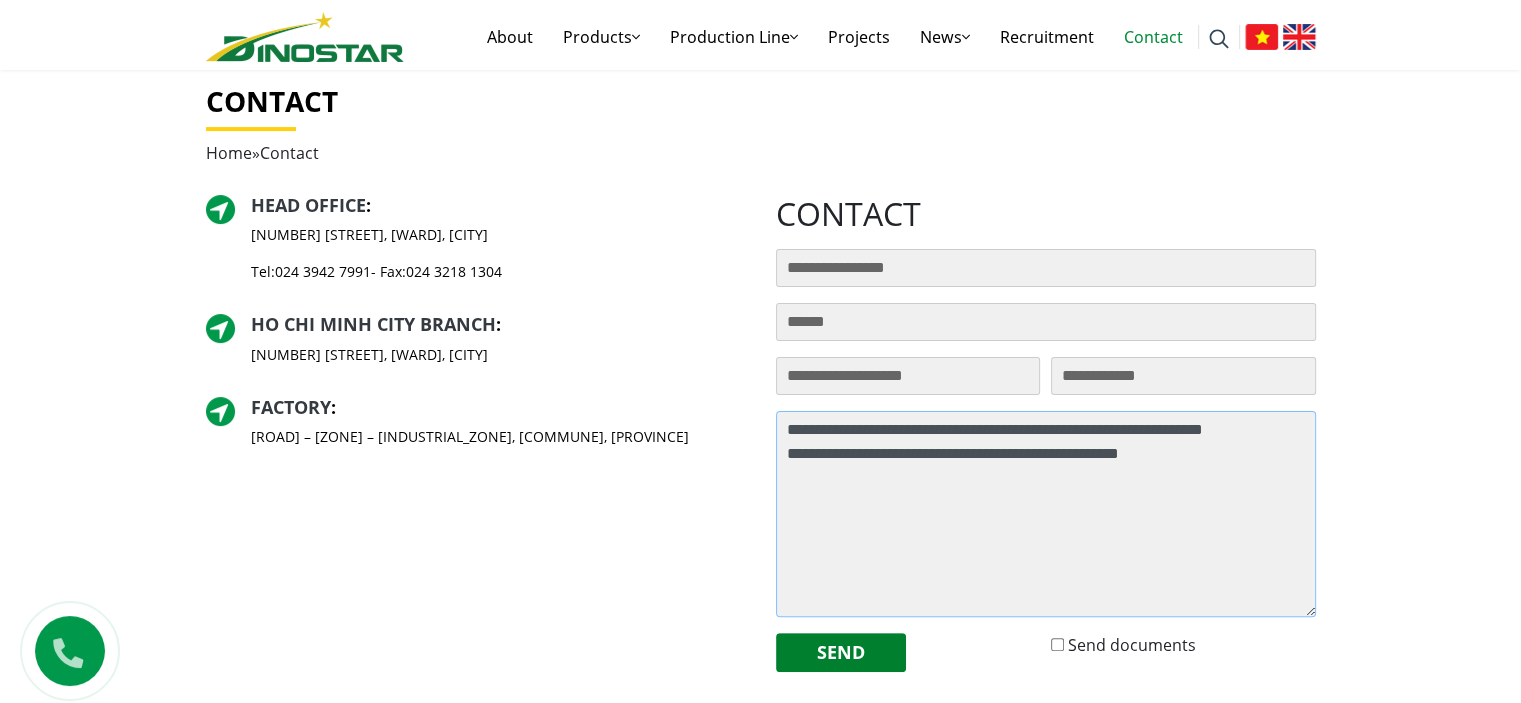 click on "**********" at bounding box center [1046, 514] 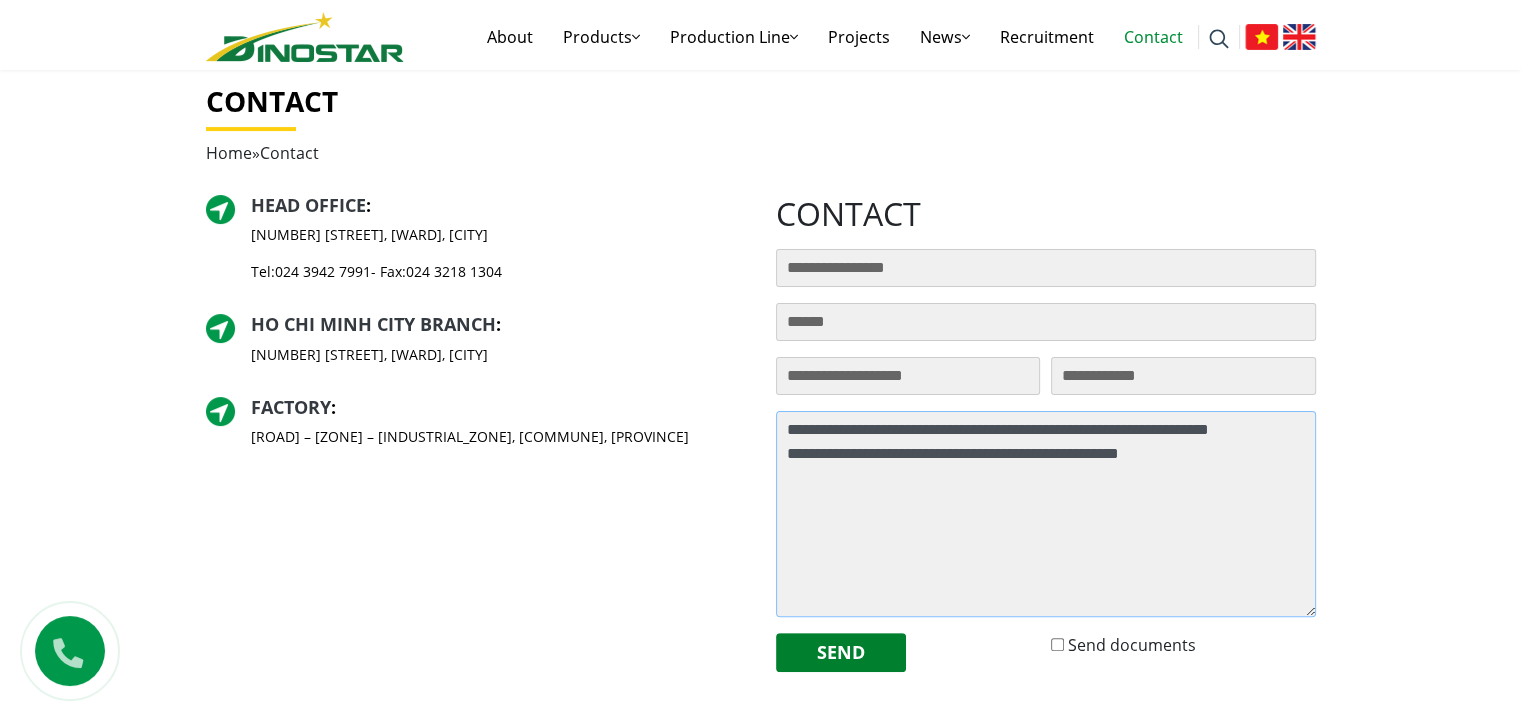 click on "**********" at bounding box center (1046, 514) 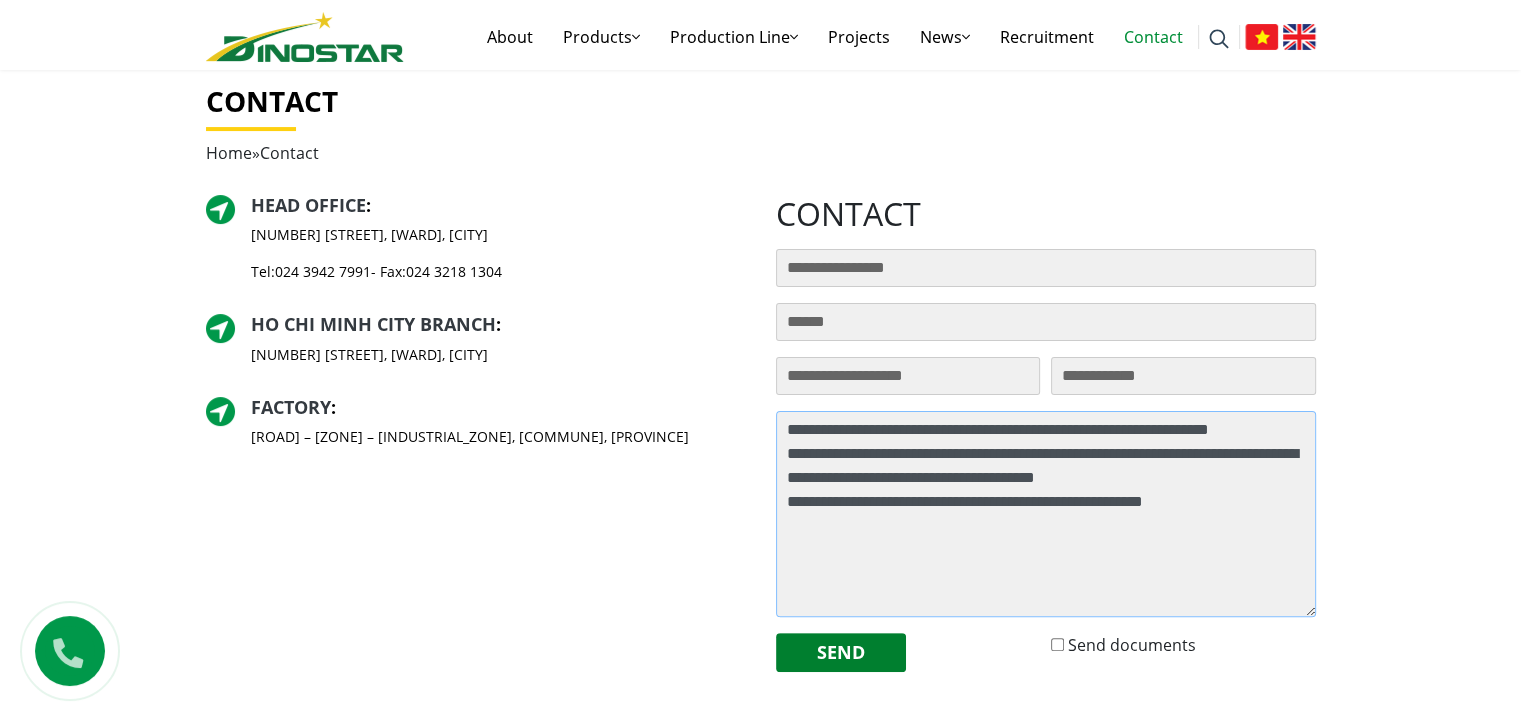 click on "**********" at bounding box center [1046, 514] 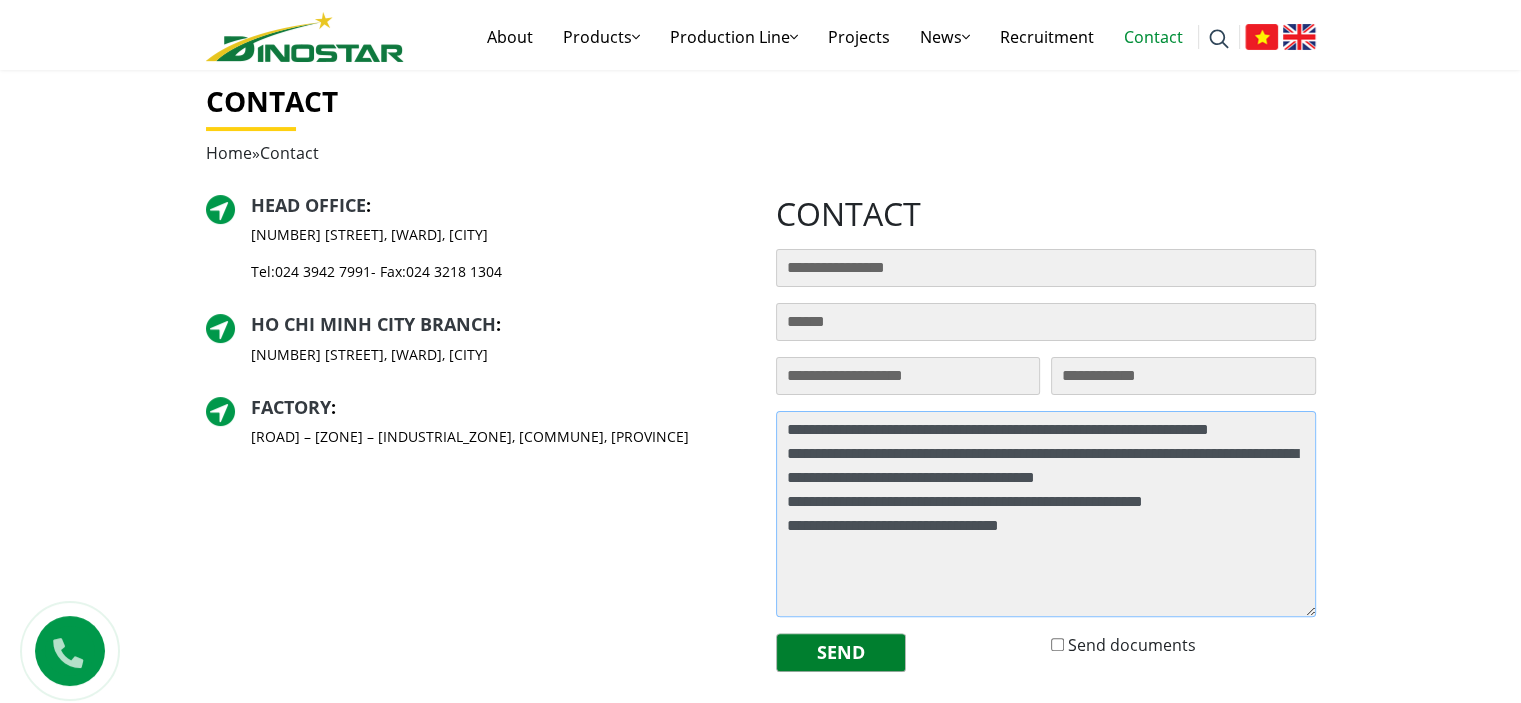 type on "**********" 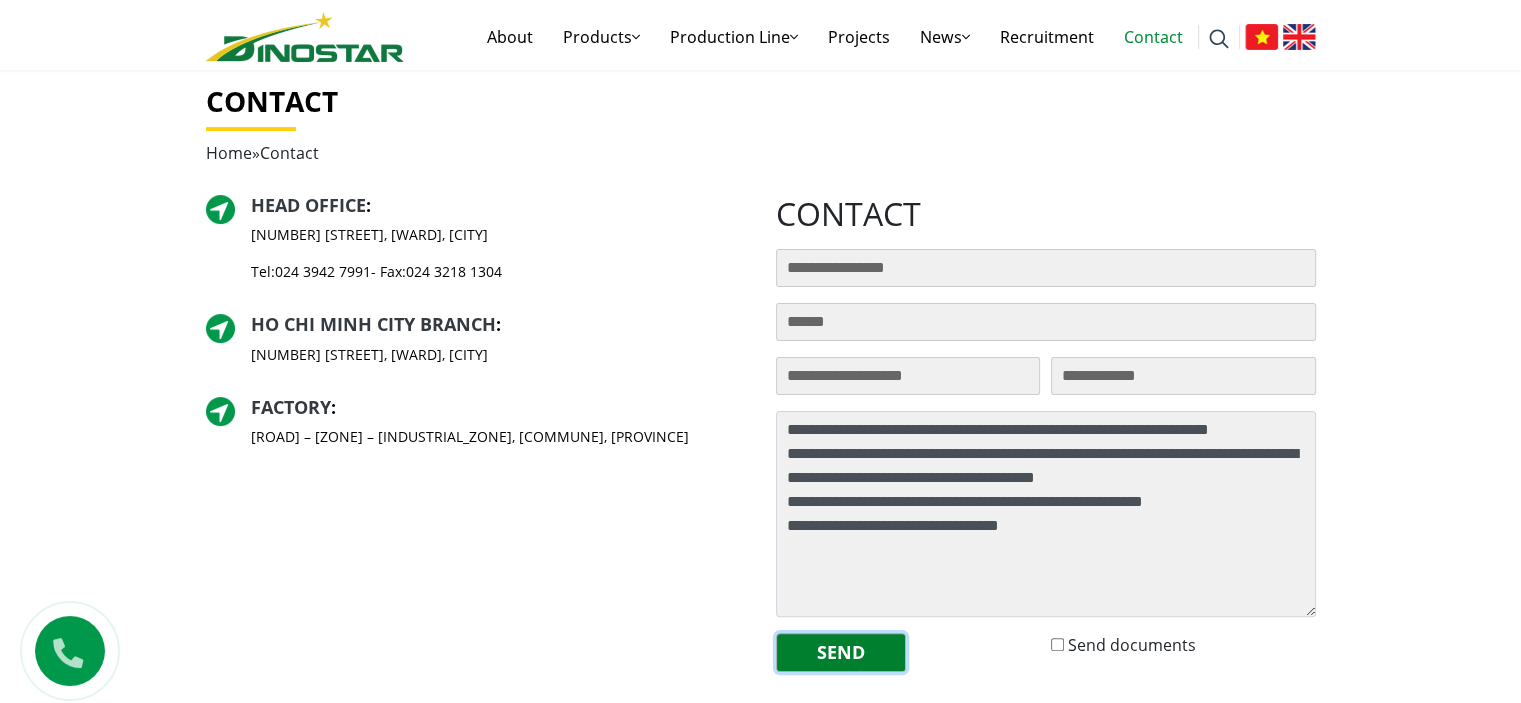 click on "Send" at bounding box center (841, 652) 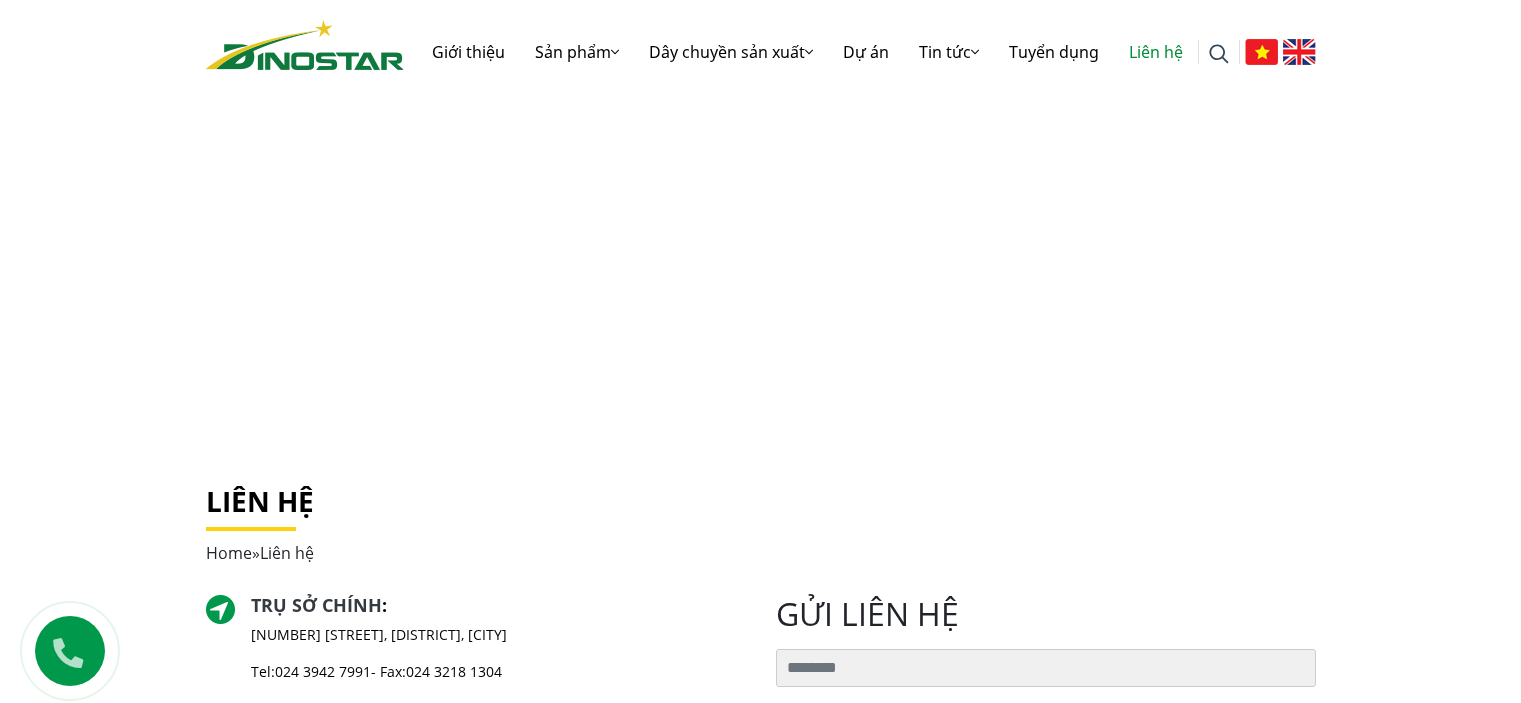 scroll, scrollTop: 0, scrollLeft: 0, axis: both 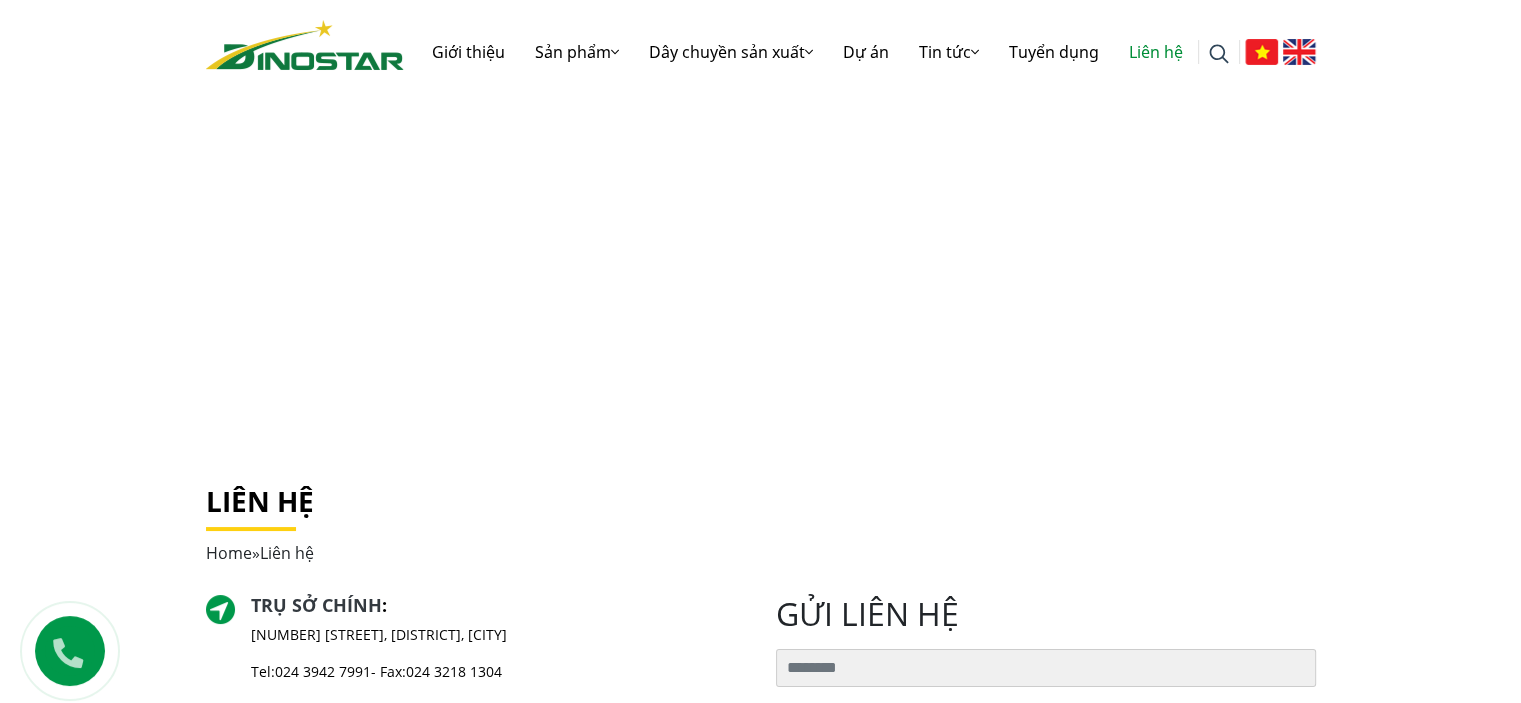 click at bounding box center (1299, 52) 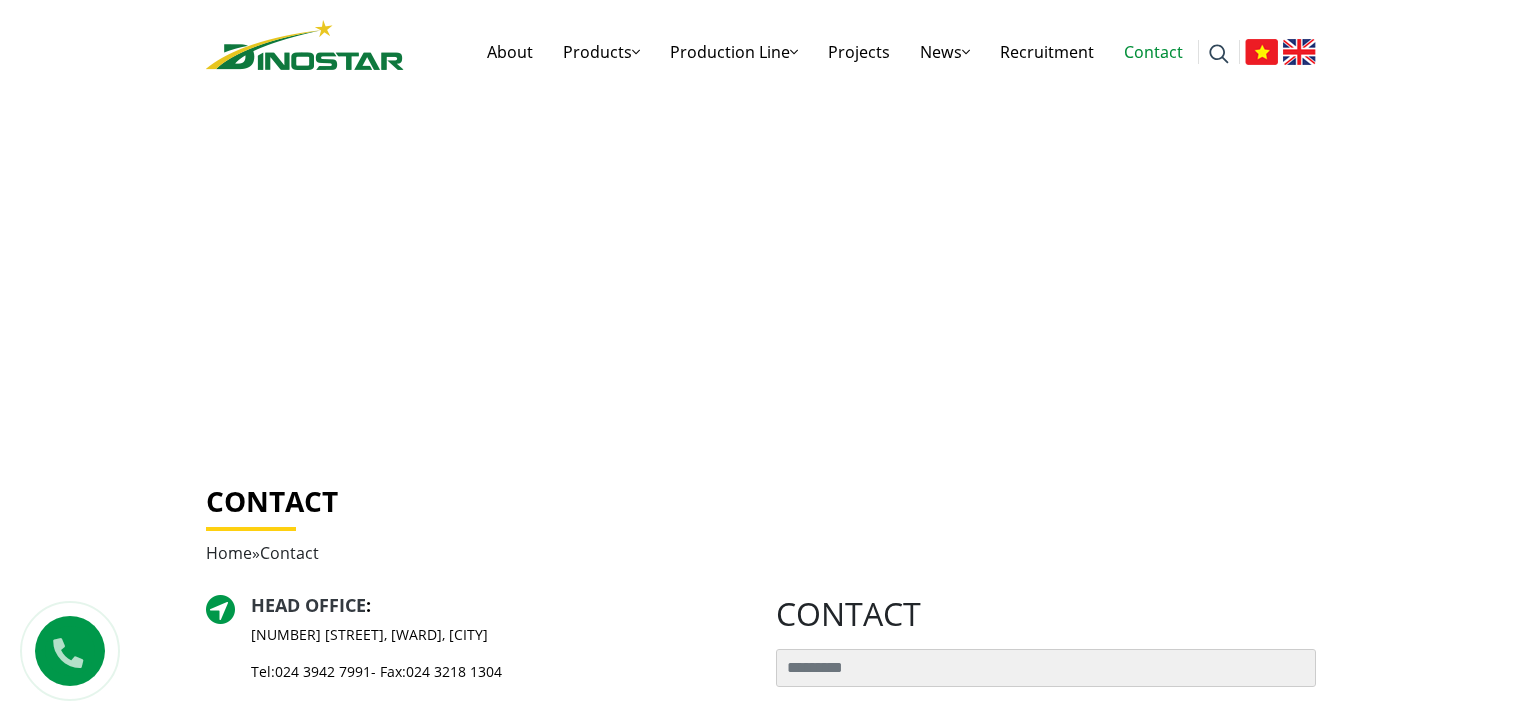 scroll, scrollTop: 0, scrollLeft: 0, axis: both 